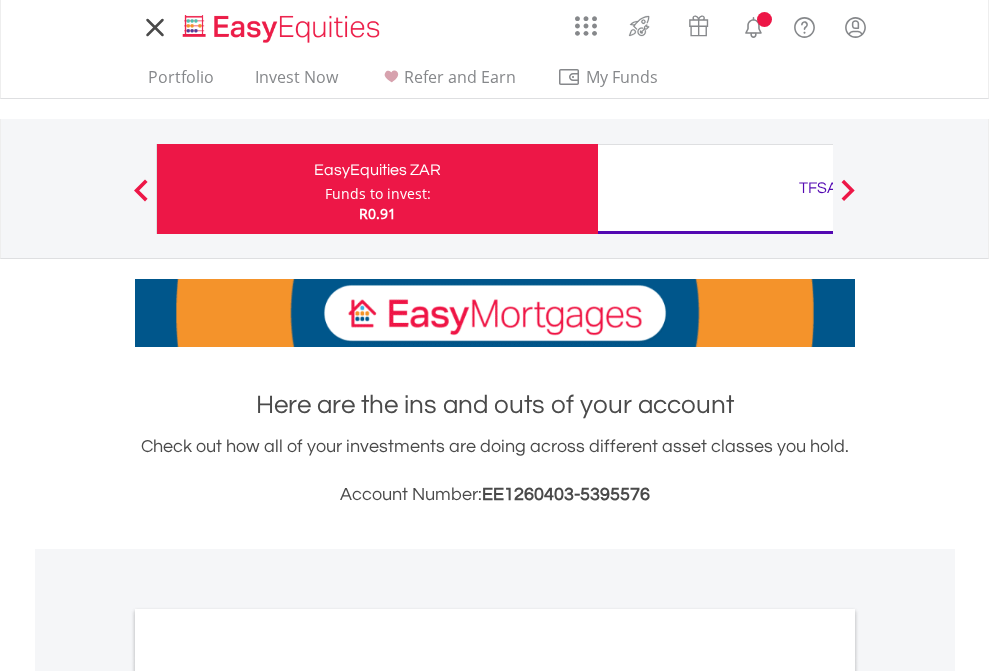 scroll, scrollTop: 0, scrollLeft: 0, axis: both 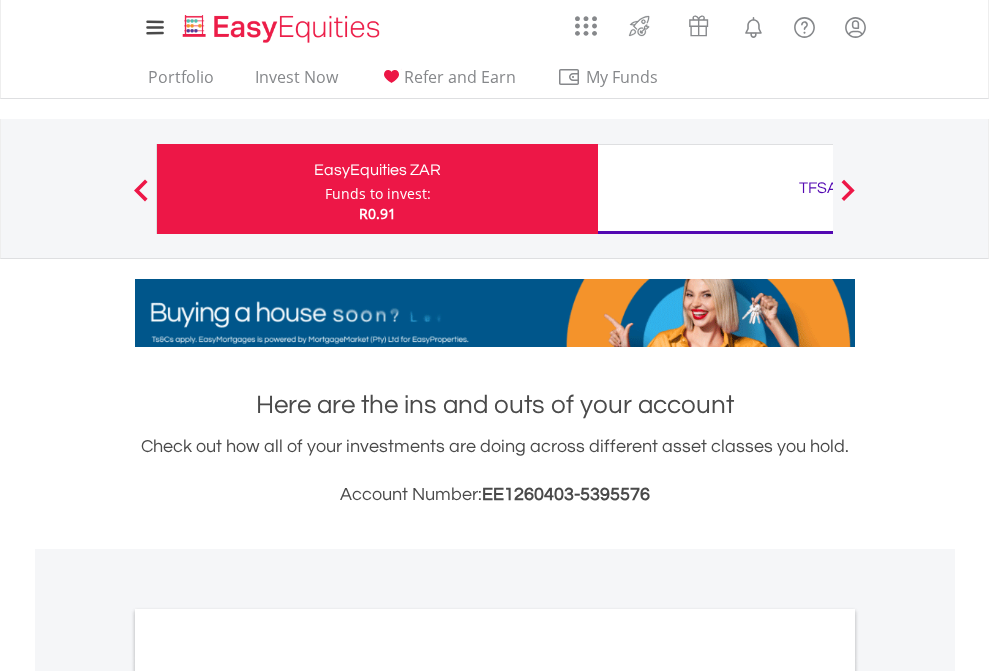 click on "Funds to invest:" at bounding box center (378, 194) 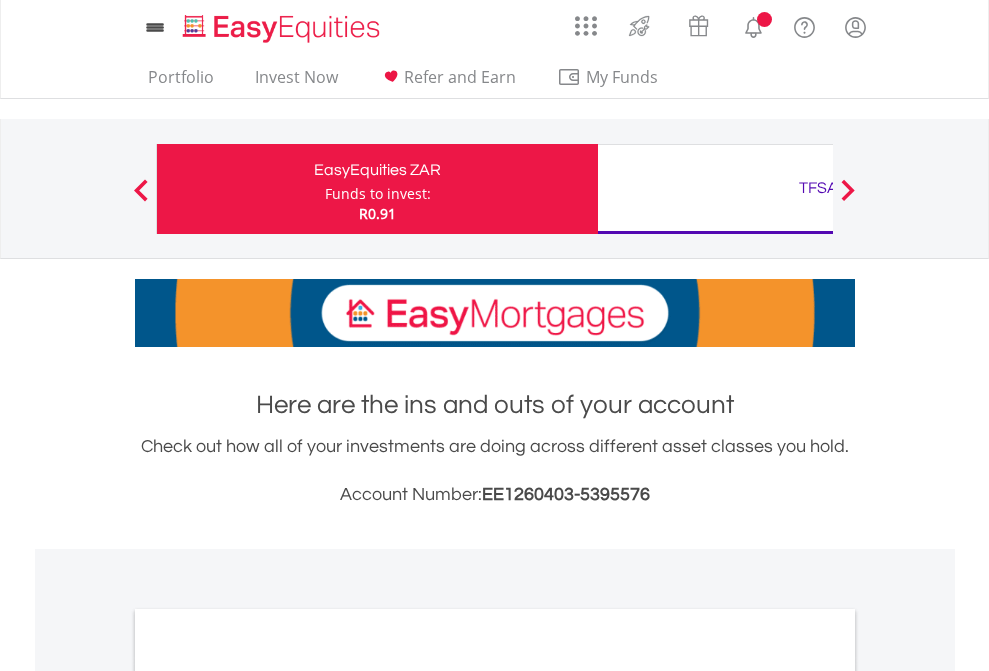 scroll, scrollTop: 0, scrollLeft: 0, axis: both 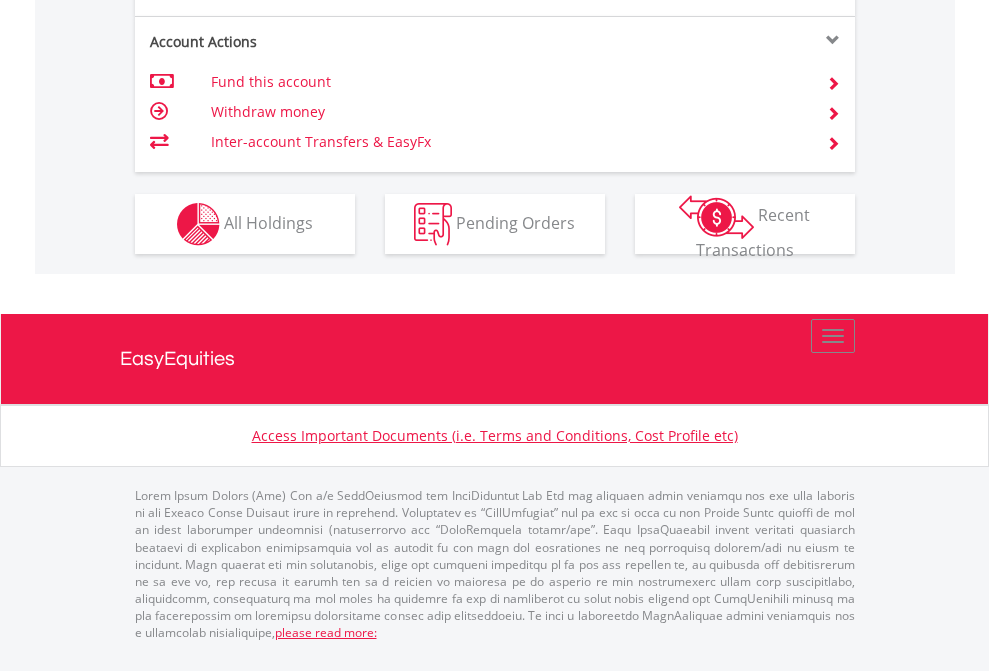 click on "Investment types" at bounding box center (706, -337) 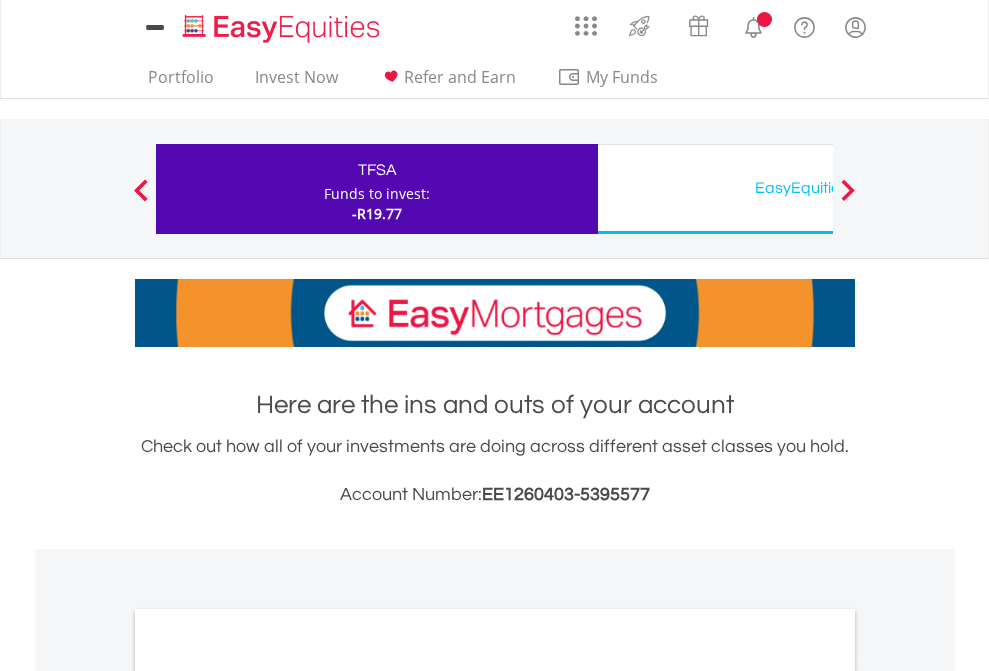 scroll, scrollTop: 0, scrollLeft: 0, axis: both 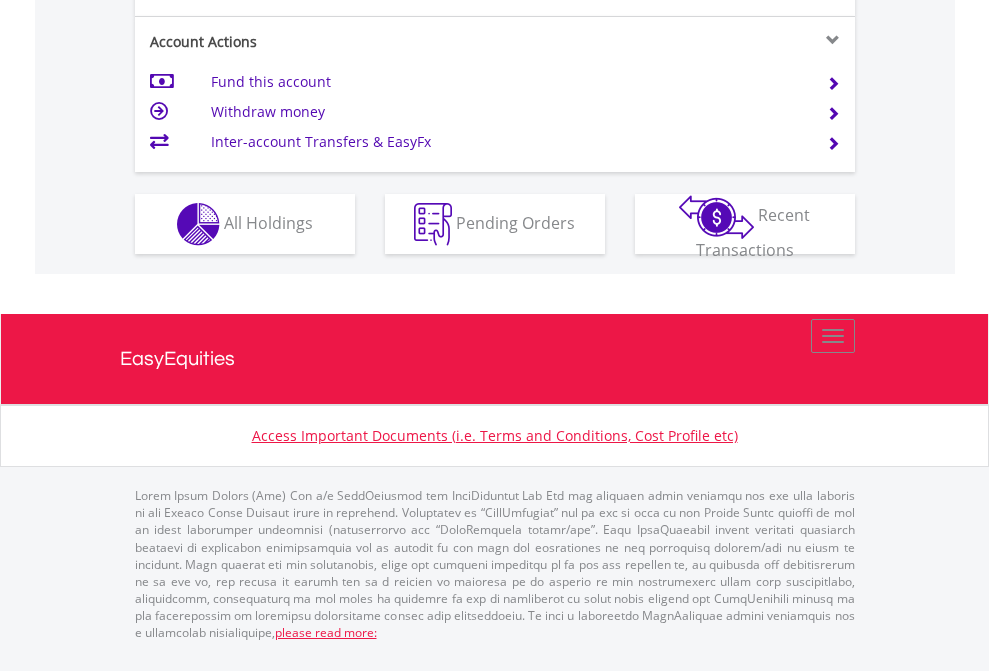 click on "Investment types" at bounding box center (706, -337) 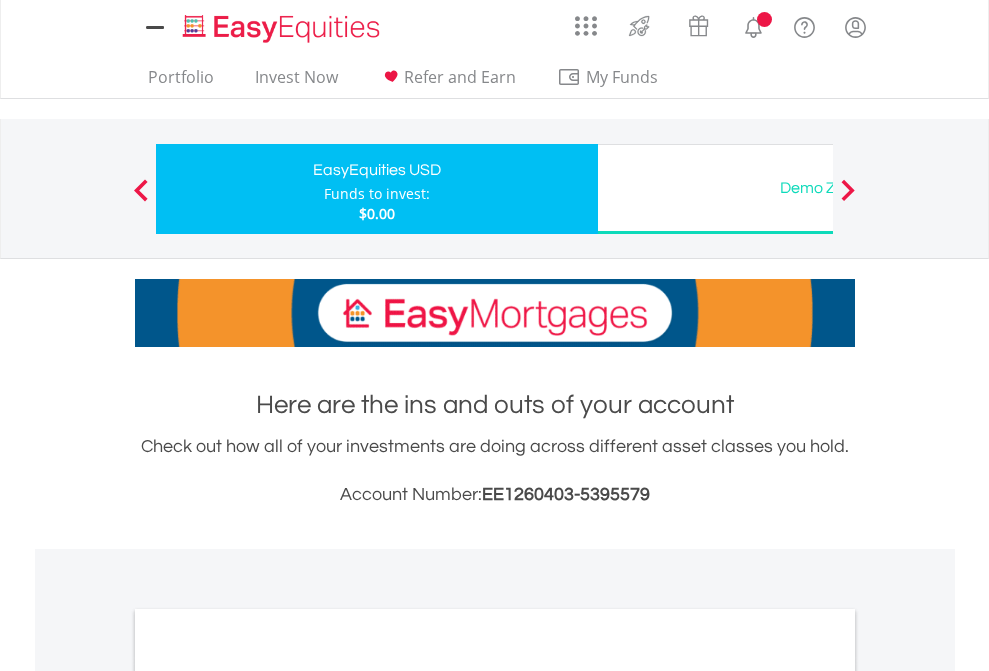 scroll, scrollTop: 0, scrollLeft: 0, axis: both 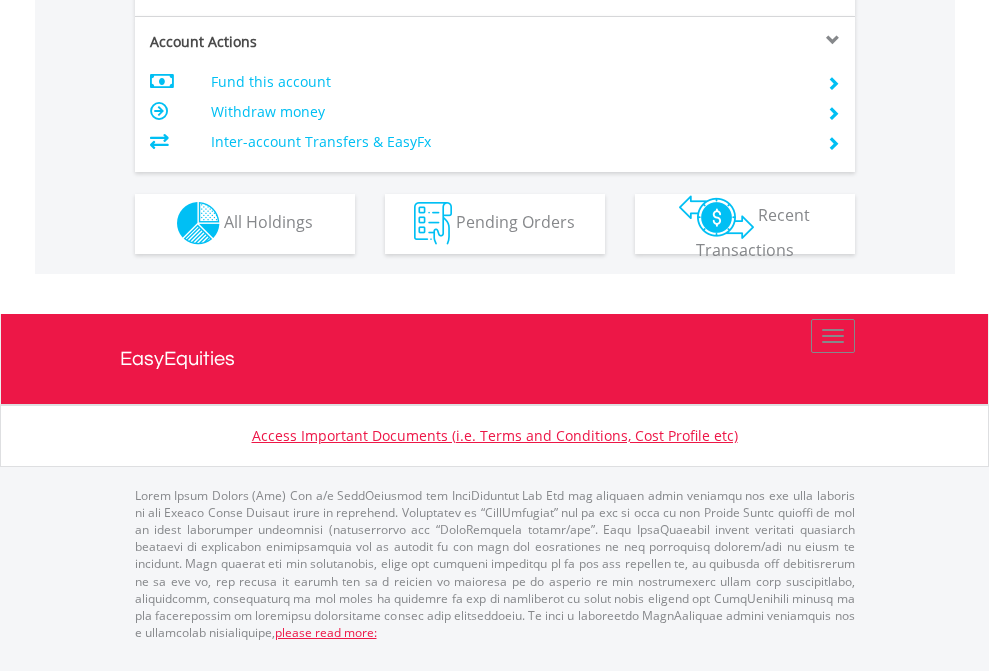 click on "Investment types" at bounding box center (706, -353) 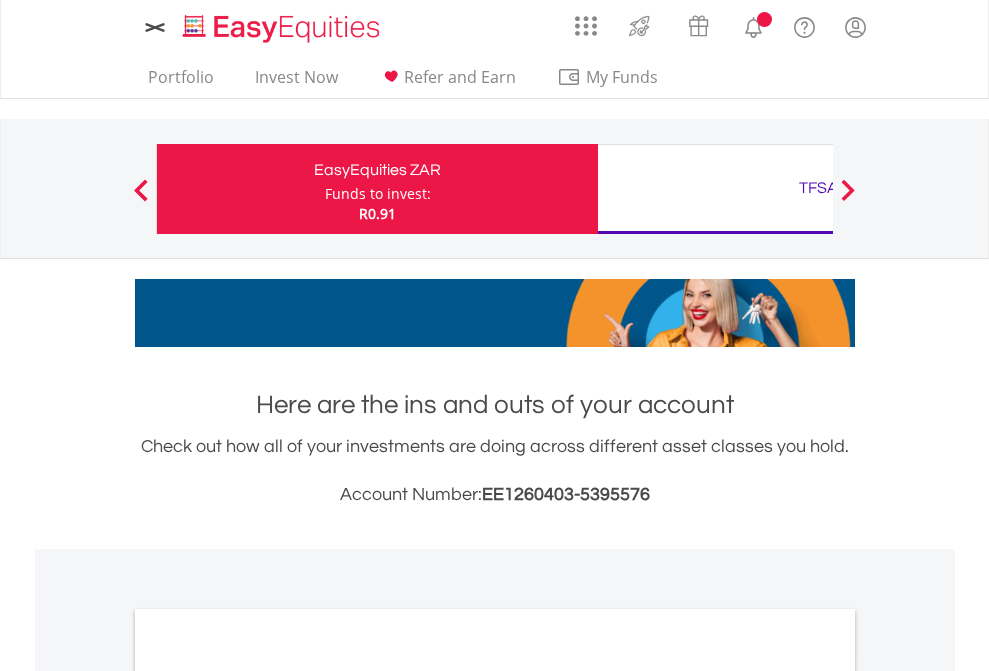 click on "All Holdings" at bounding box center [268, 1096] 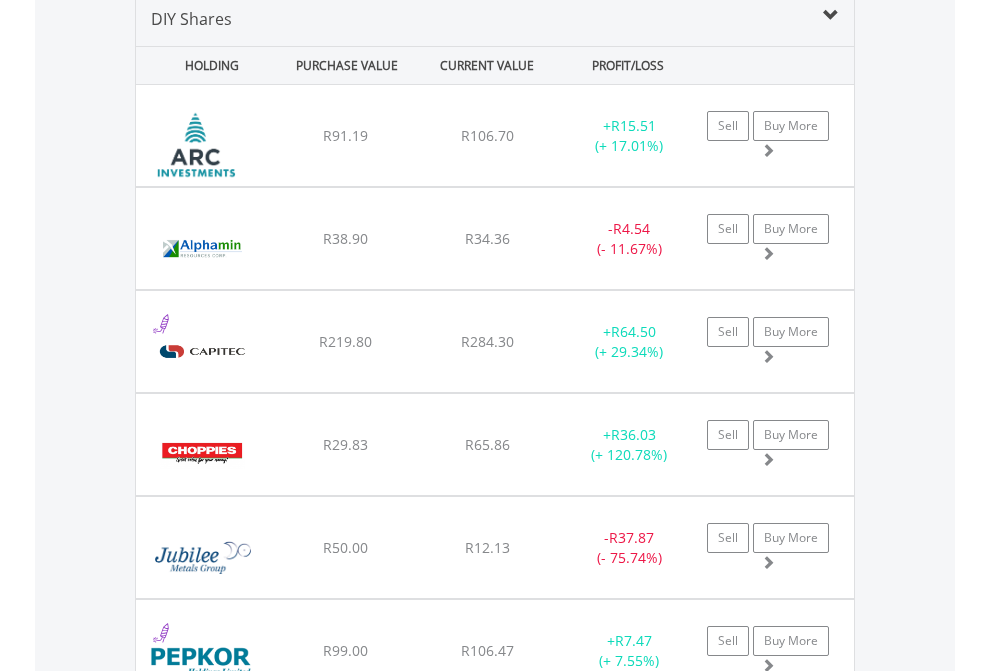 scroll, scrollTop: 1933, scrollLeft: 0, axis: vertical 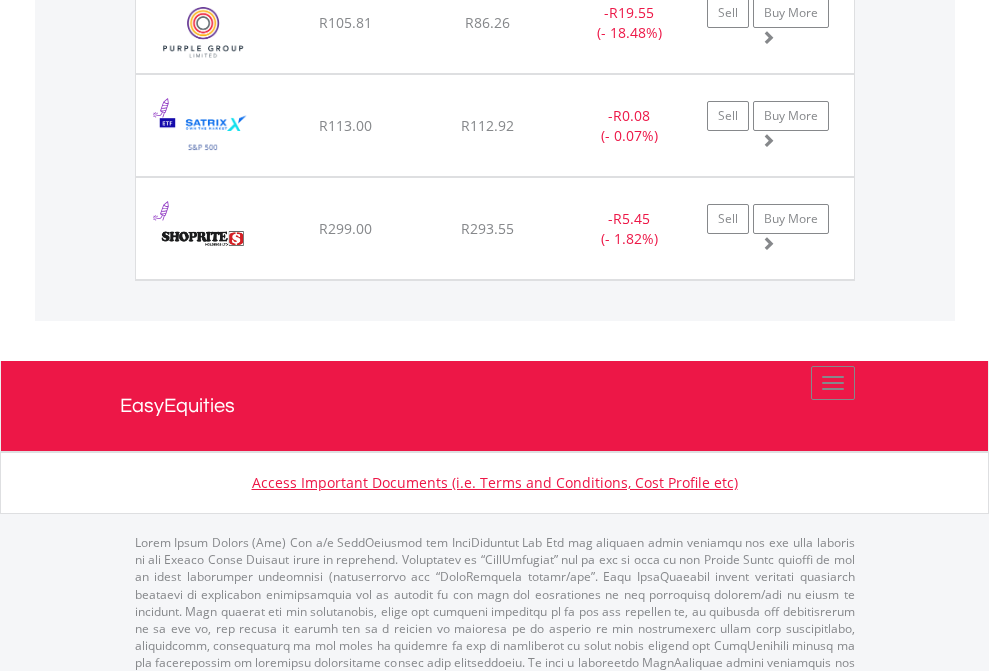 click on "TFSA" at bounding box center [818, -1745] 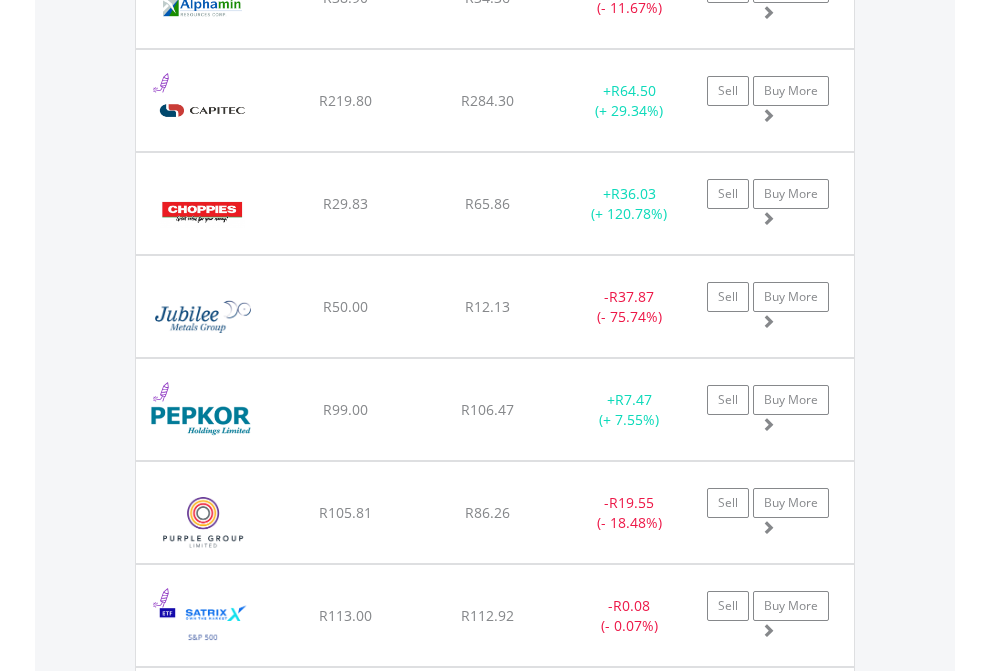 scroll, scrollTop: 144, scrollLeft: 0, axis: vertical 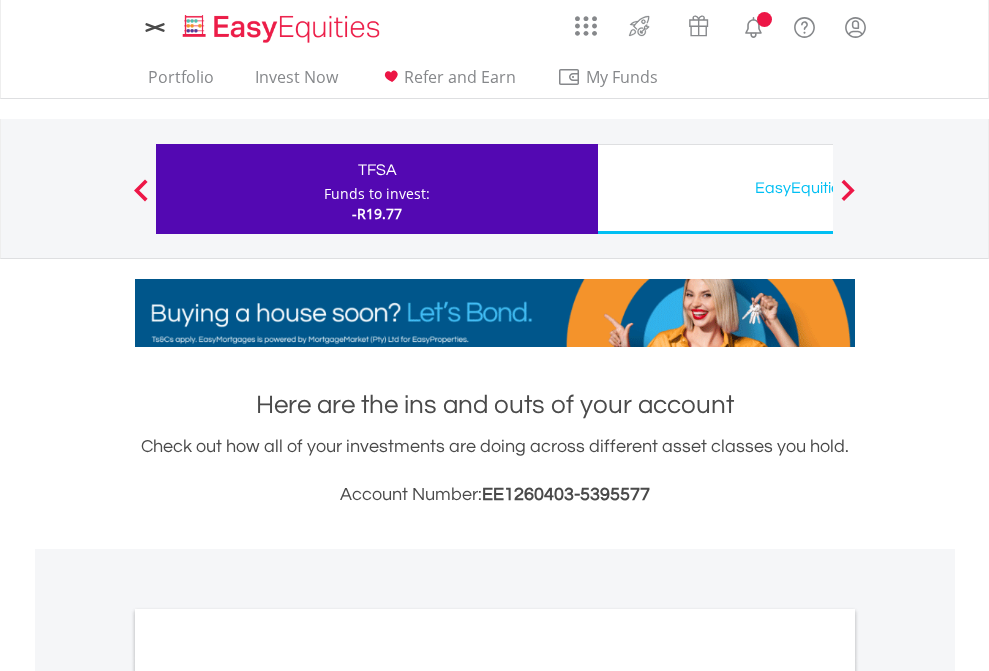 click on "All Holdings" at bounding box center (268, 1096) 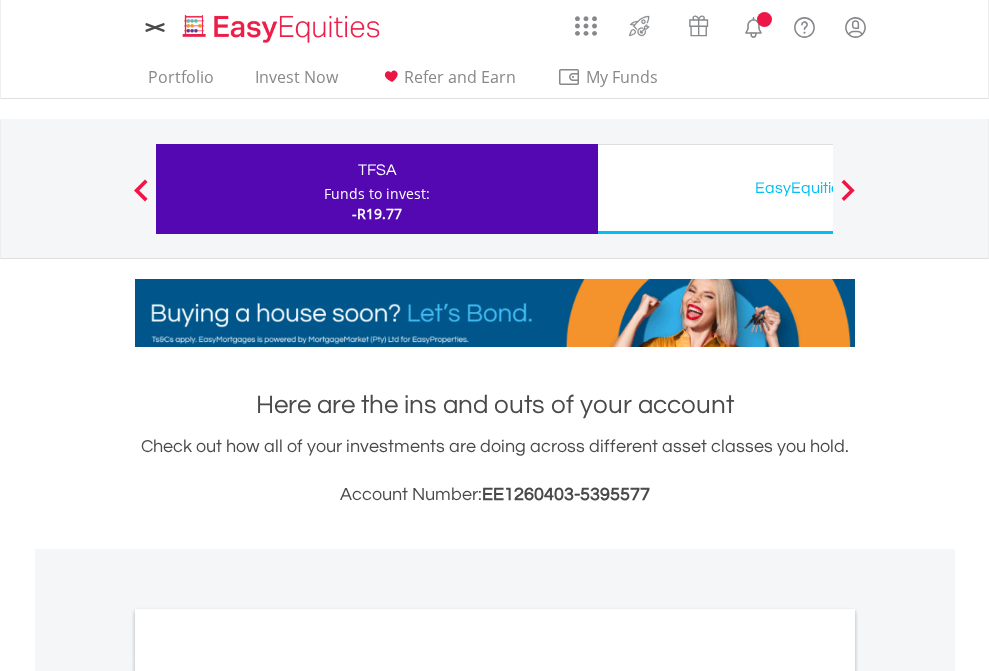 scroll, scrollTop: 1202, scrollLeft: 0, axis: vertical 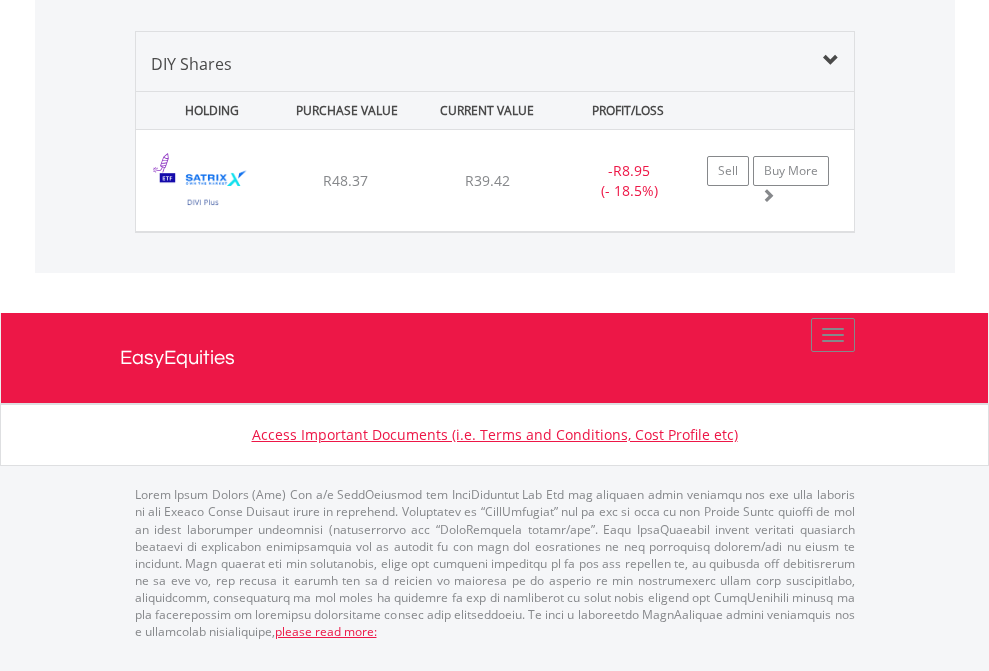 click on "EasyEquities USD" at bounding box center [818, -1339] 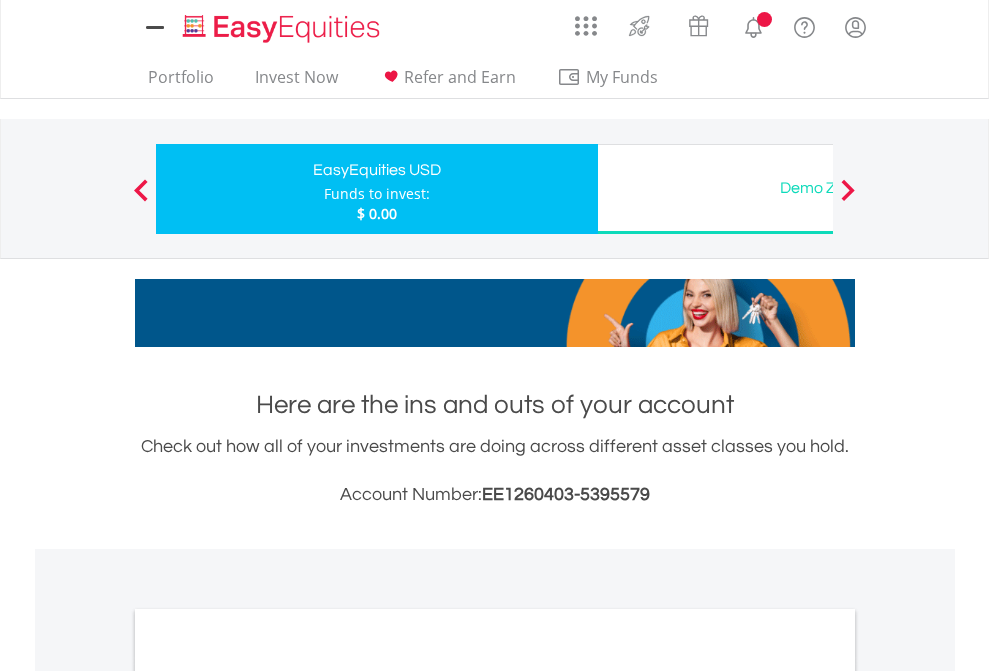 click on "All Holdings" at bounding box center (268, 1096) 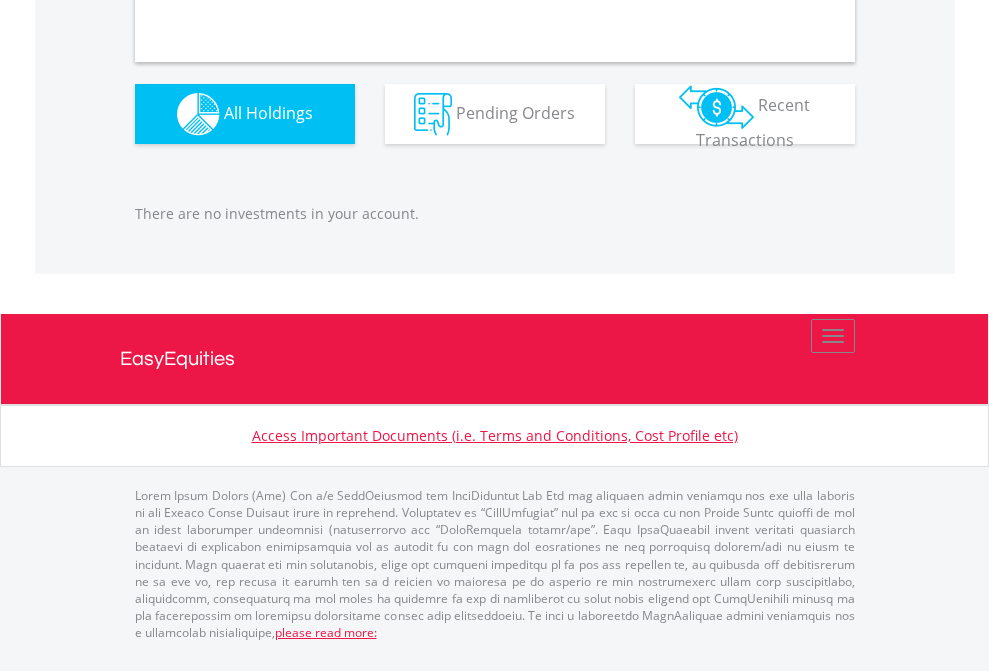 scroll, scrollTop: 1980, scrollLeft: 0, axis: vertical 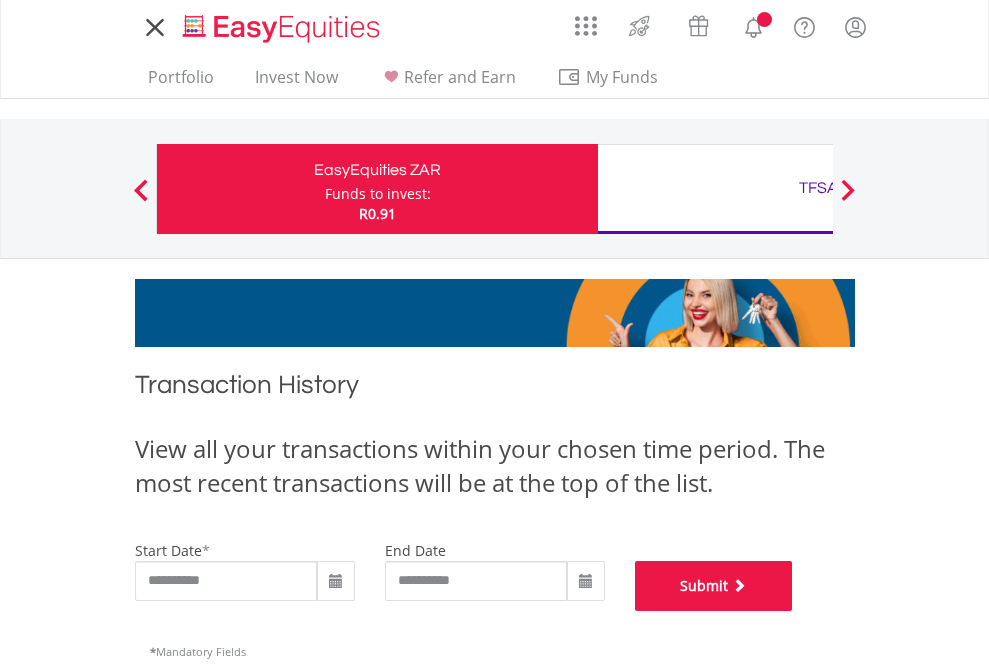 click on "Submit" at bounding box center [714, 586] 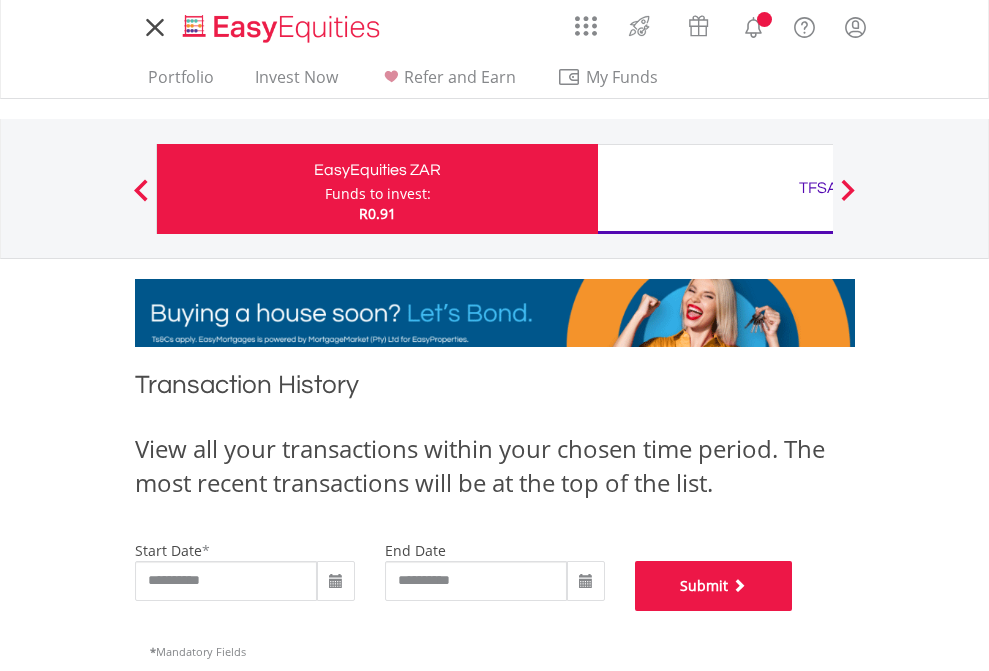 scroll, scrollTop: 811, scrollLeft: 0, axis: vertical 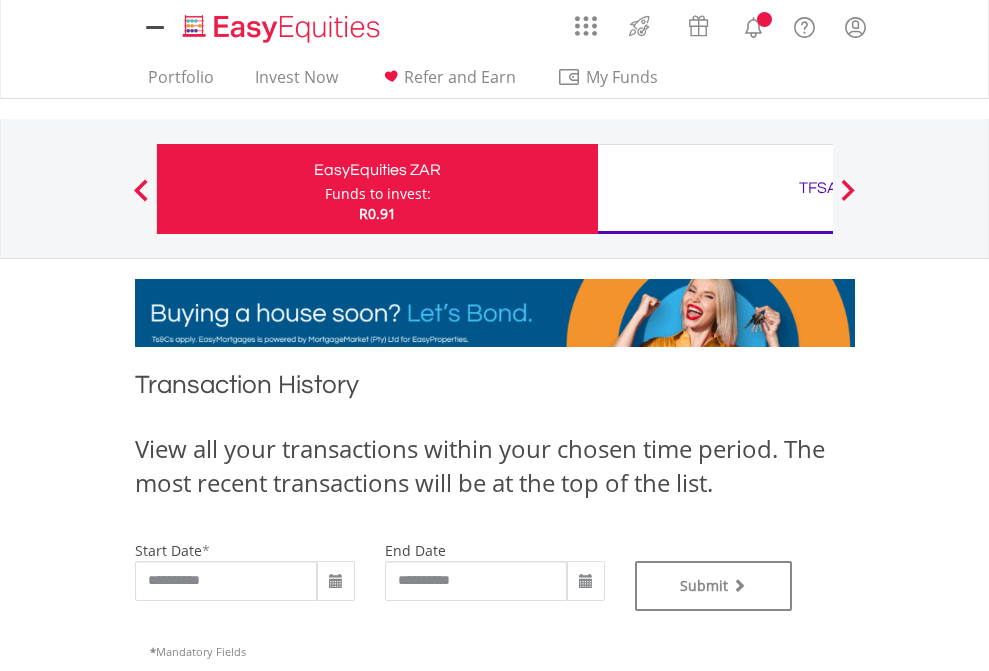 click on "TFSA" at bounding box center [818, 188] 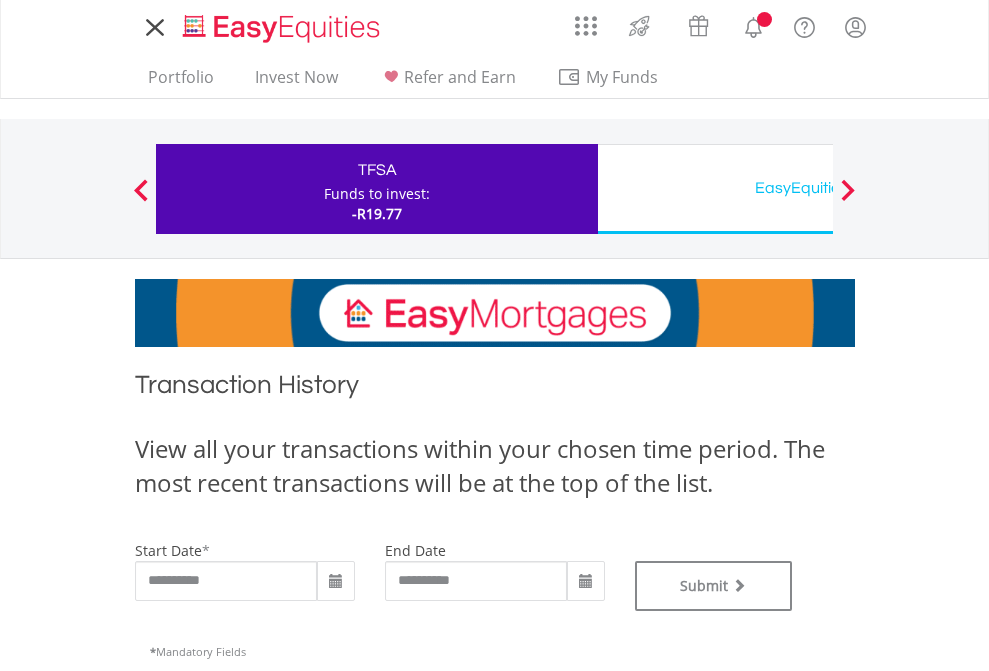 scroll, scrollTop: 0, scrollLeft: 0, axis: both 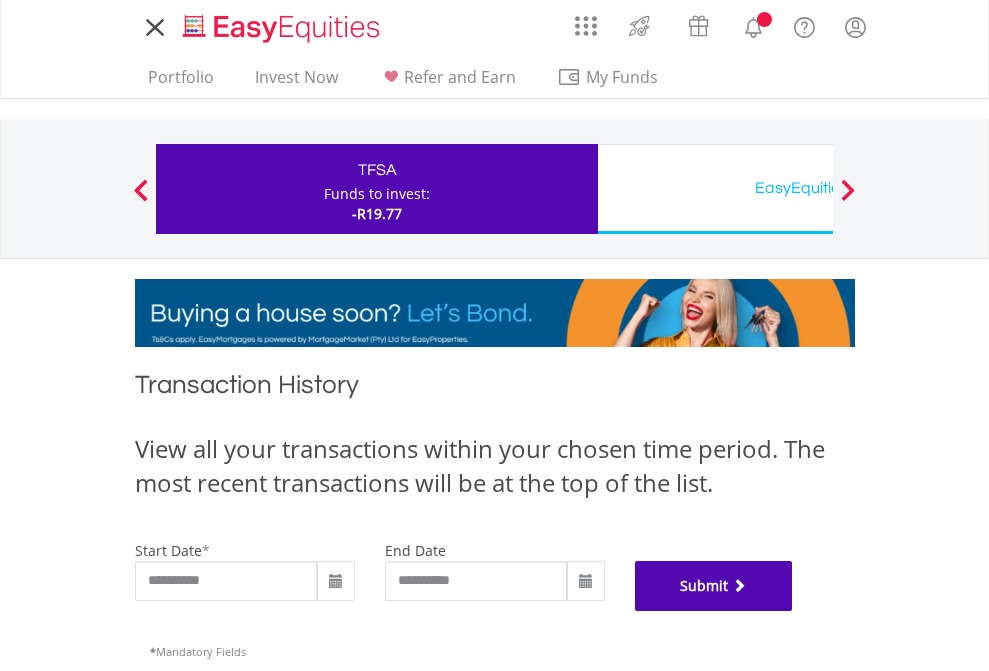 click on "Submit" at bounding box center [714, 586] 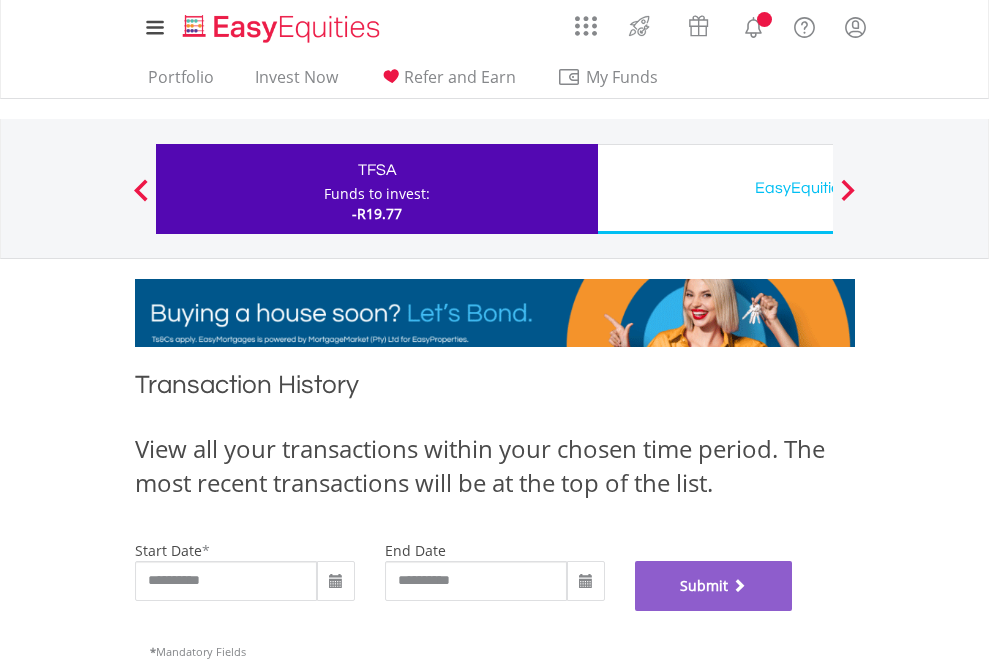 scroll, scrollTop: 811, scrollLeft: 0, axis: vertical 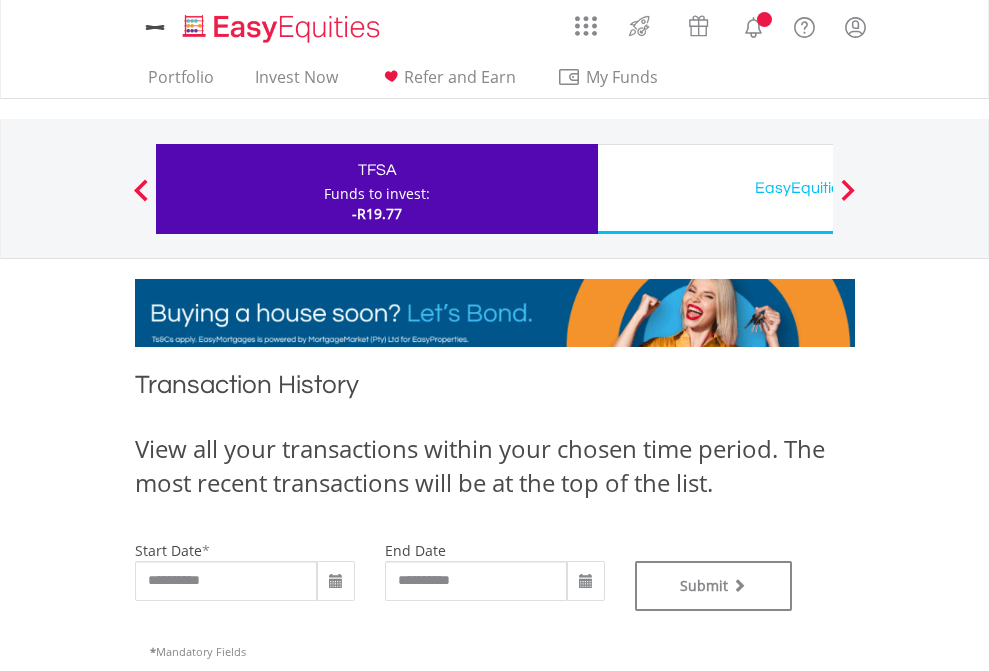 click on "EasyEquities USD" at bounding box center (818, 188) 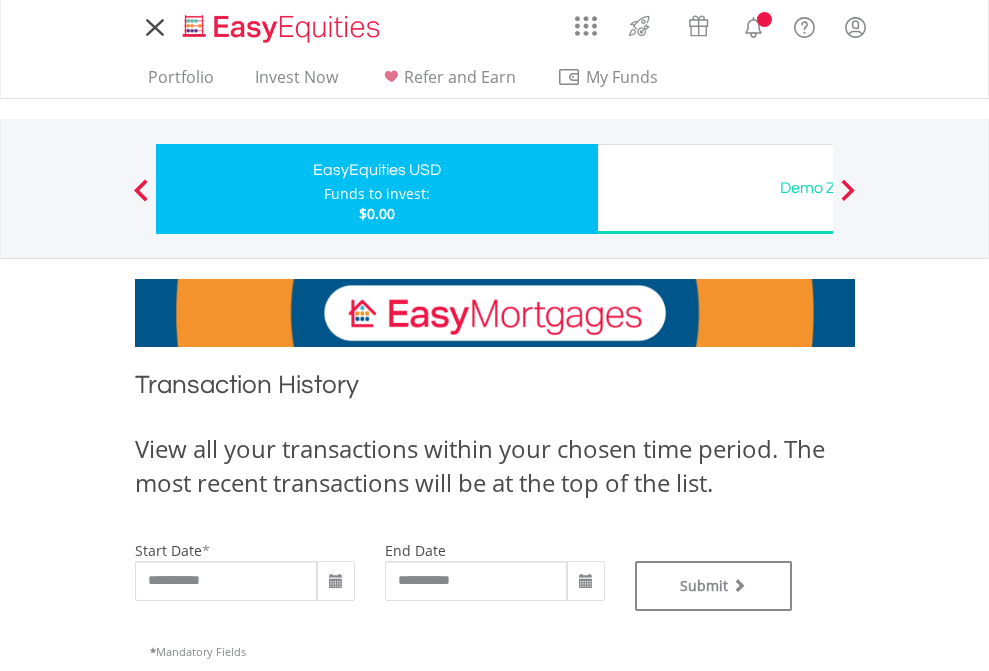 scroll, scrollTop: 0, scrollLeft: 0, axis: both 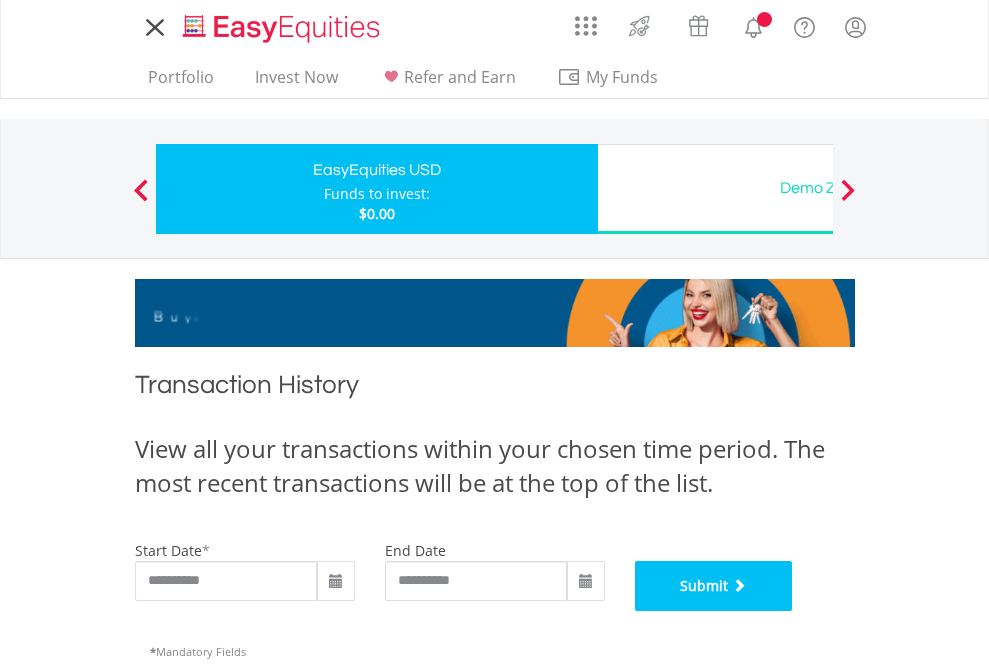 click on "Submit" at bounding box center [714, 586] 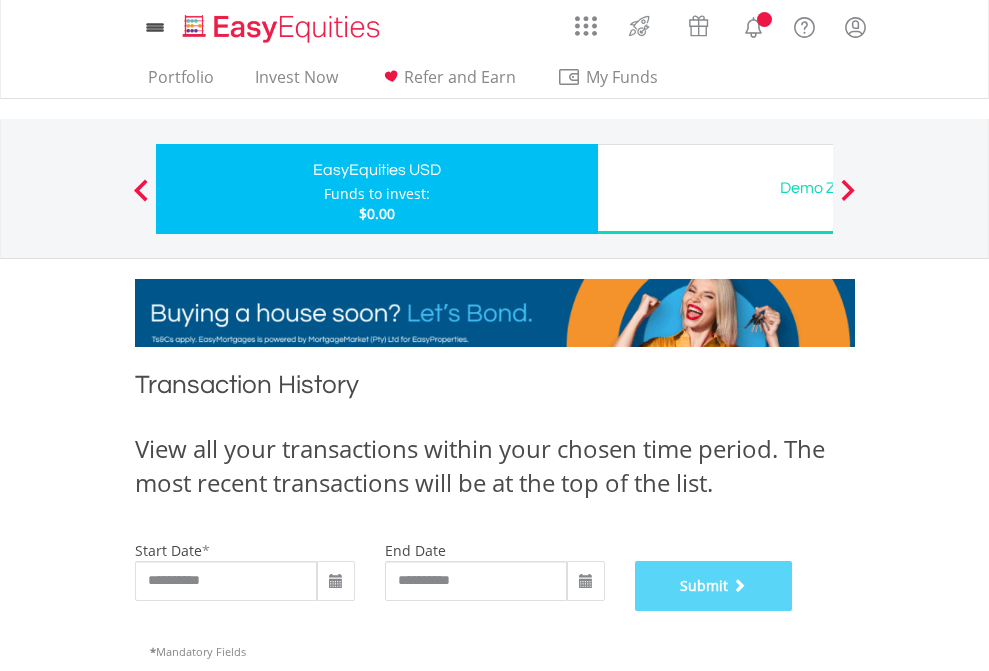 scroll, scrollTop: 811, scrollLeft: 0, axis: vertical 